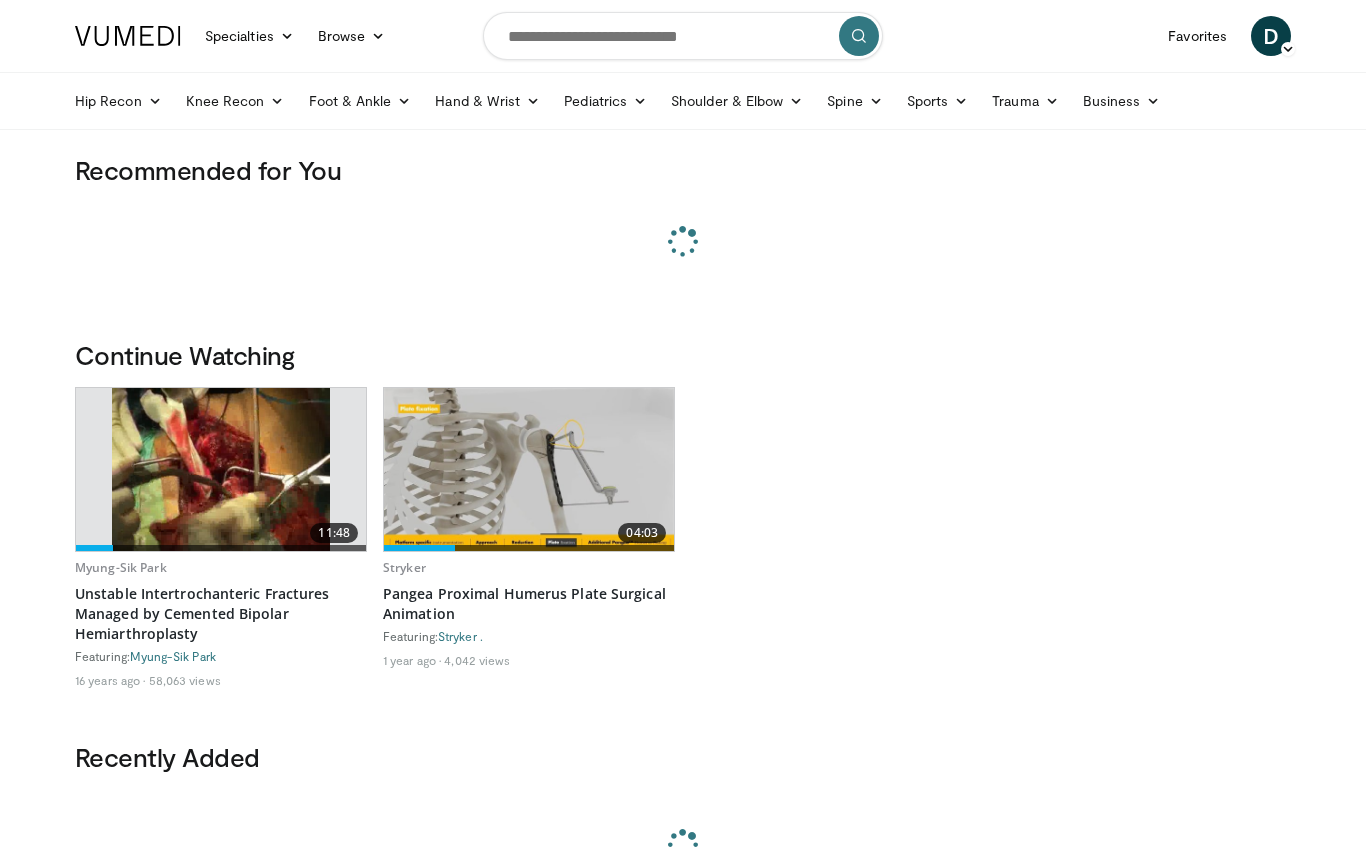 scroll, scrollTop: 0, scrollLeft: 0, axis: both 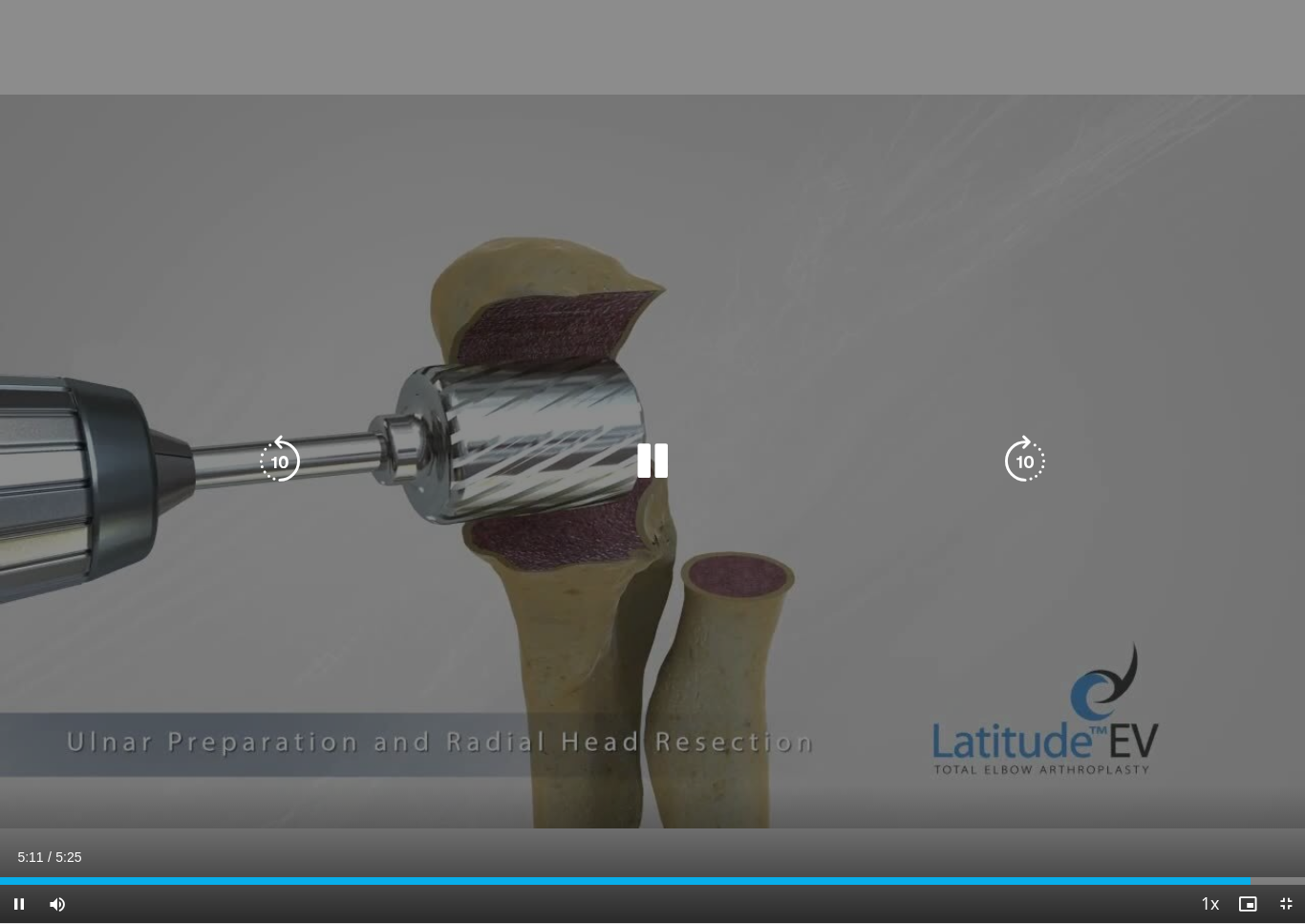click at bounding box center (652, 462) 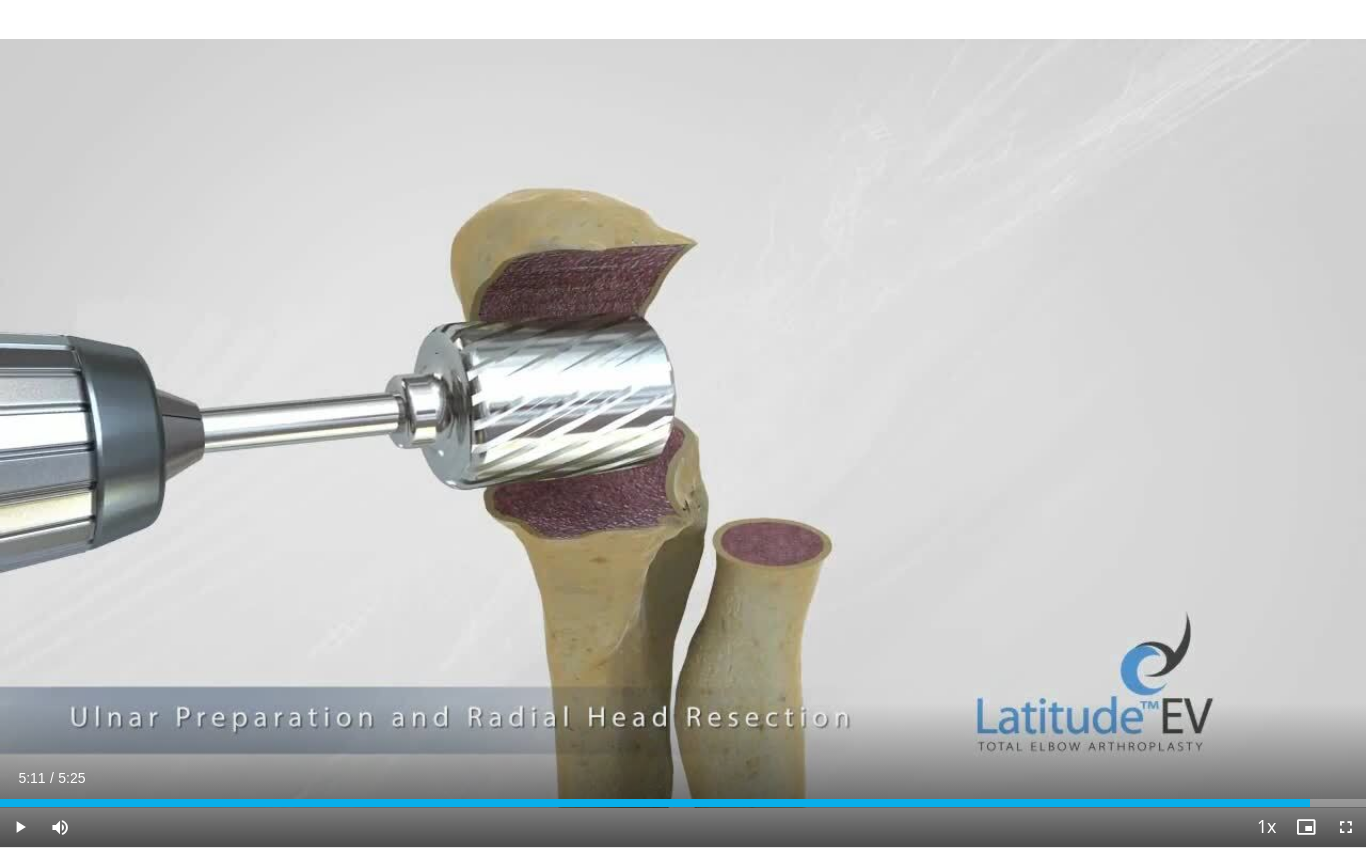 scroll, scrollTop: 80, scrollLeft: 0, axis: vertical 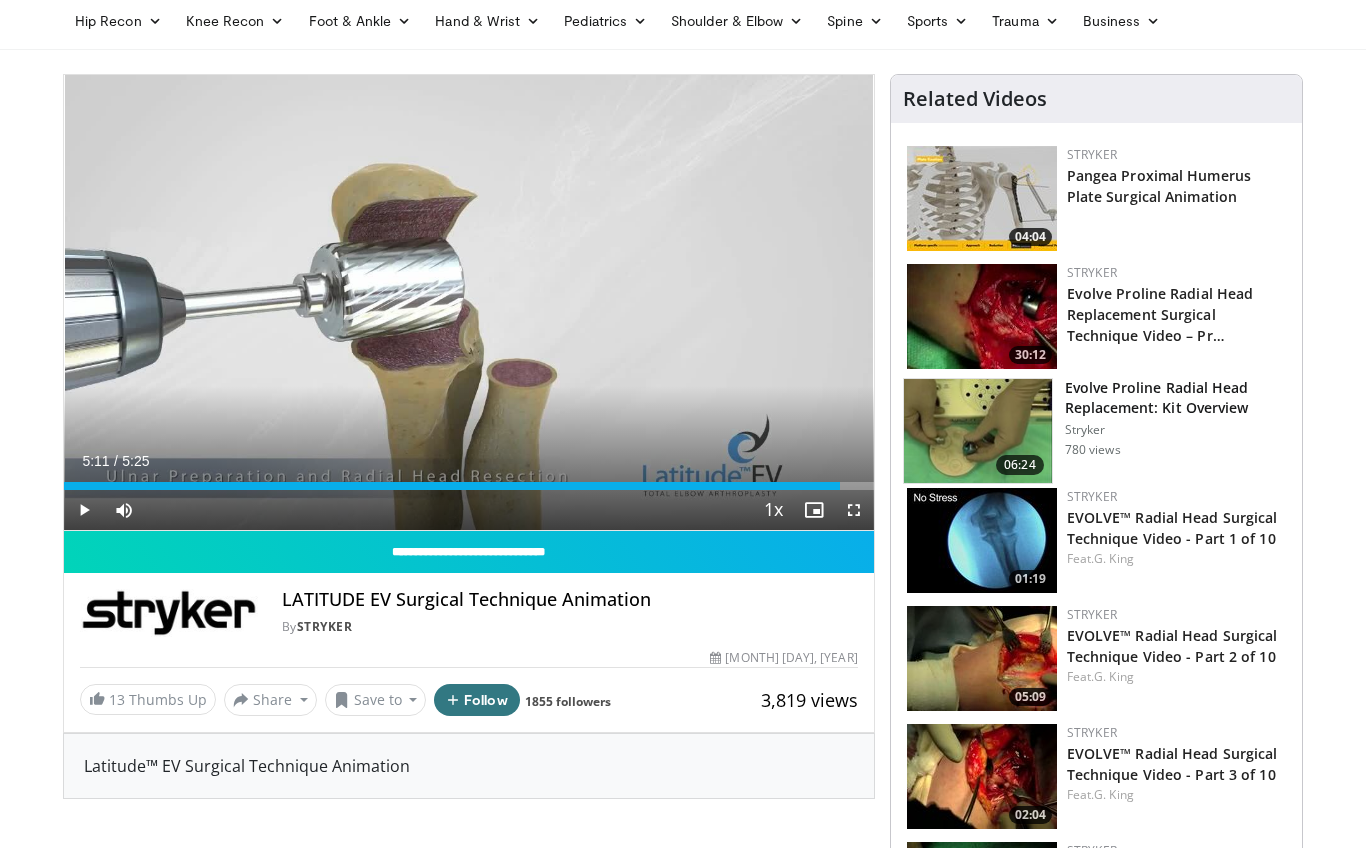 click at bounding box center [982, 198] 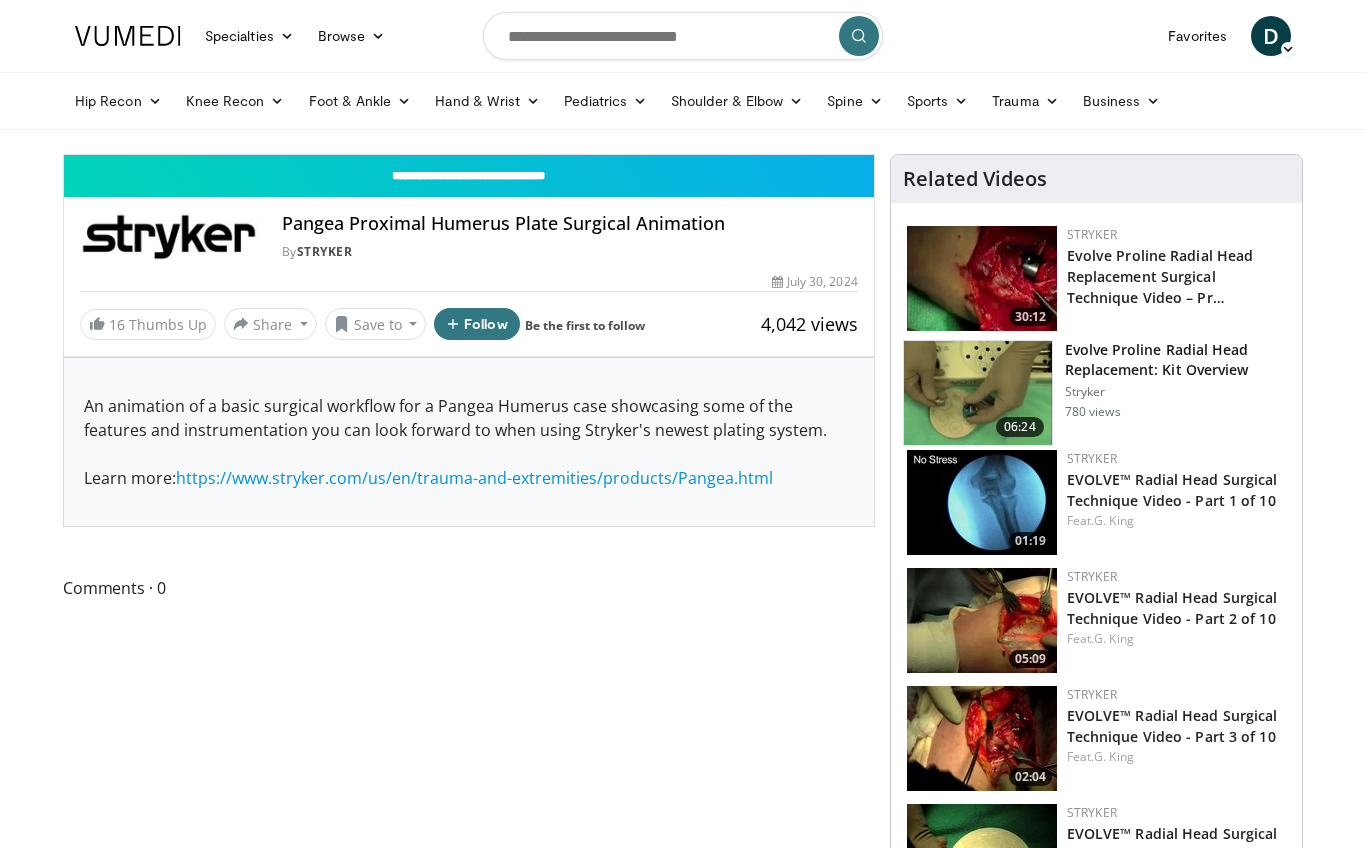 scroll, scrollTop: 0, scrollLeft: 0, axis: both 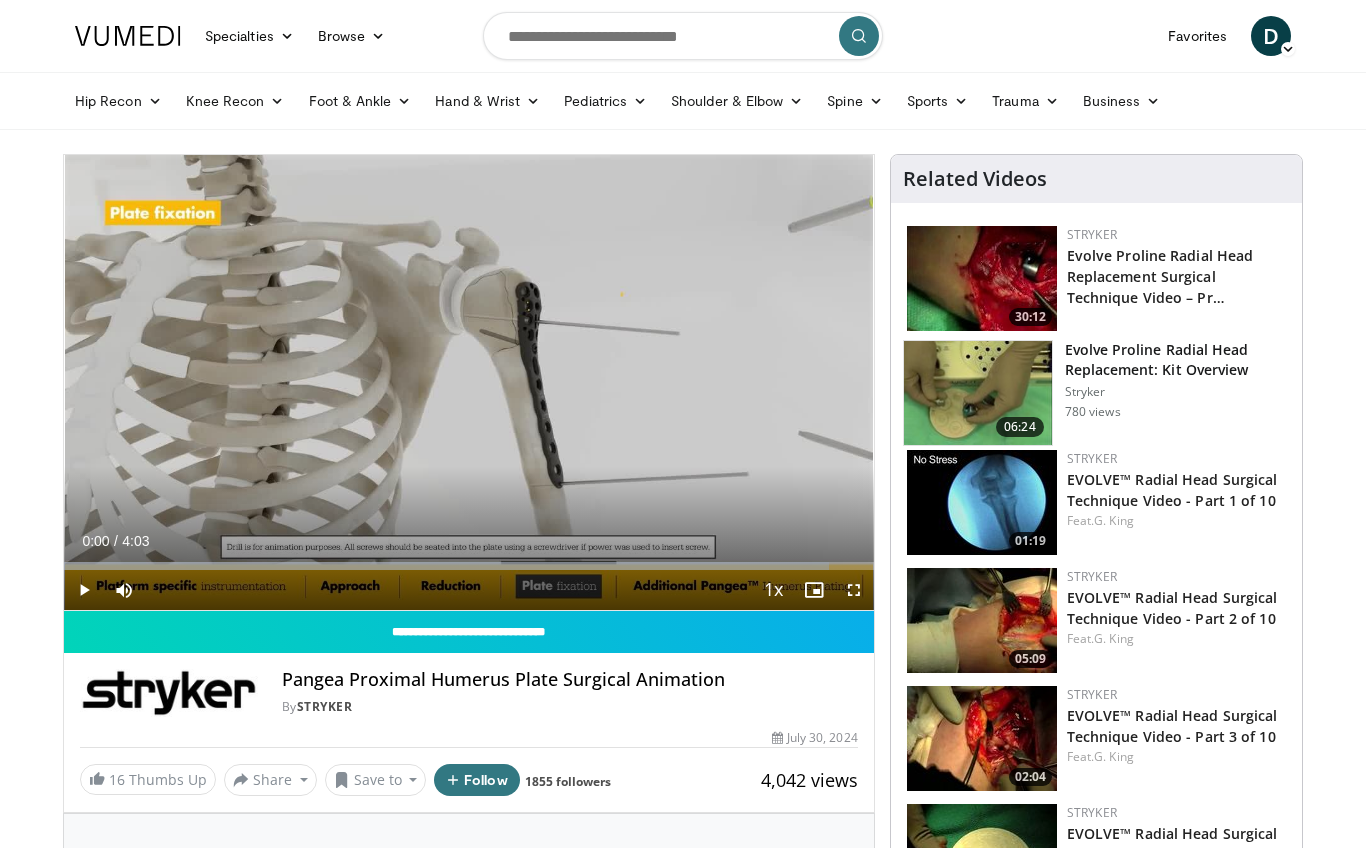 click at bounding box center (84, 590) 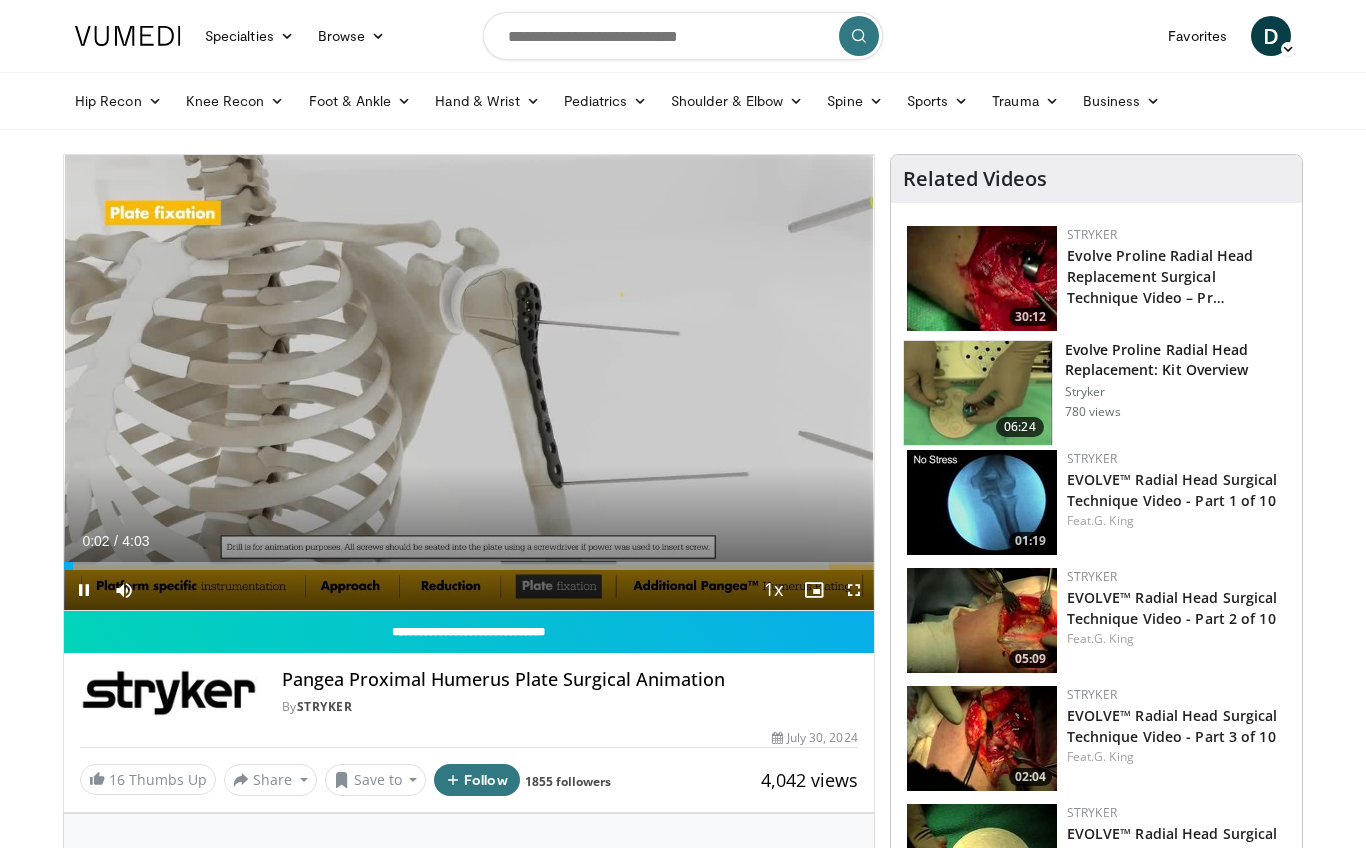 click at bounding box center (854, 590) 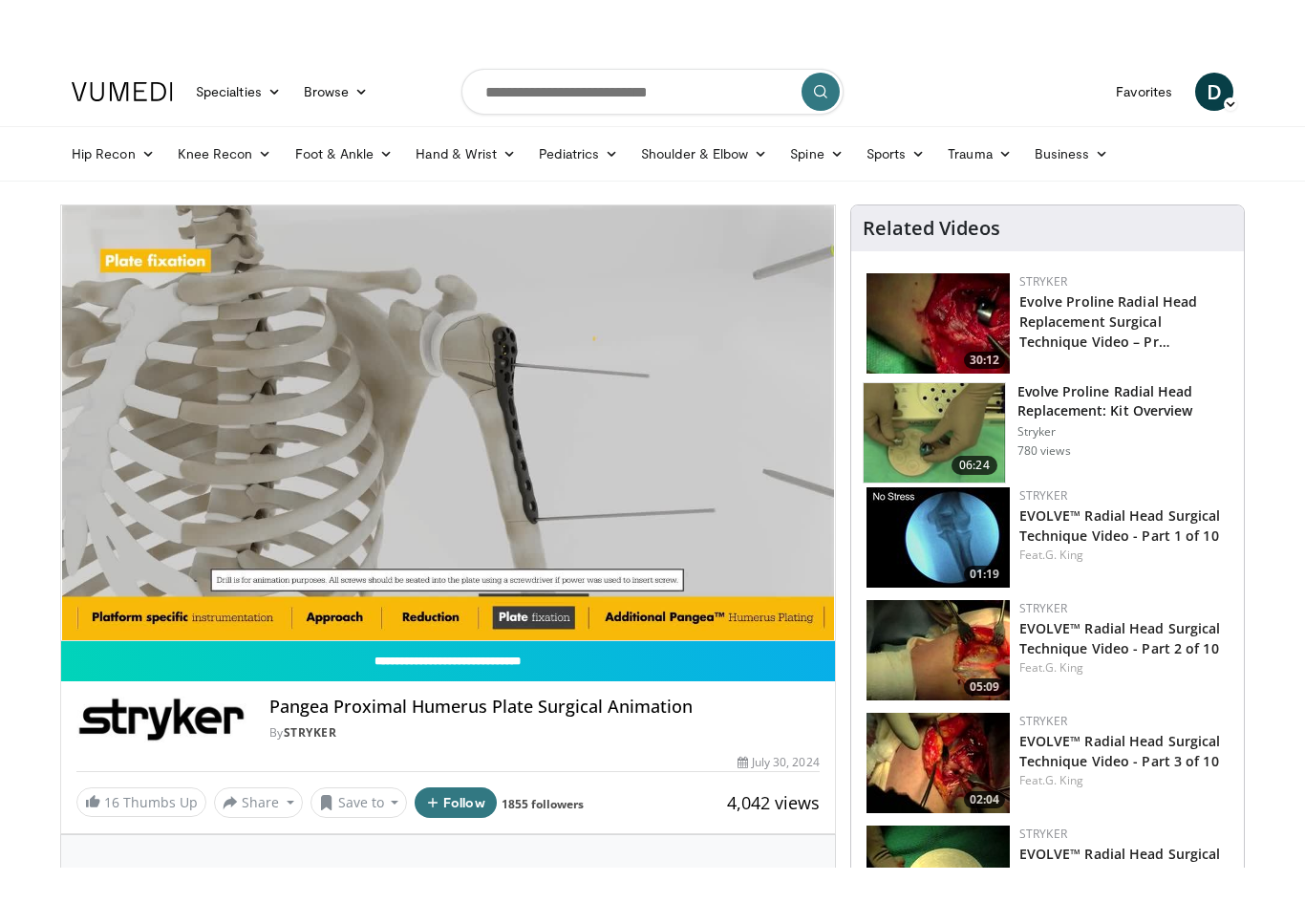 scroll, scrollTop: 23, scrollLeft: 0, axis: vertical 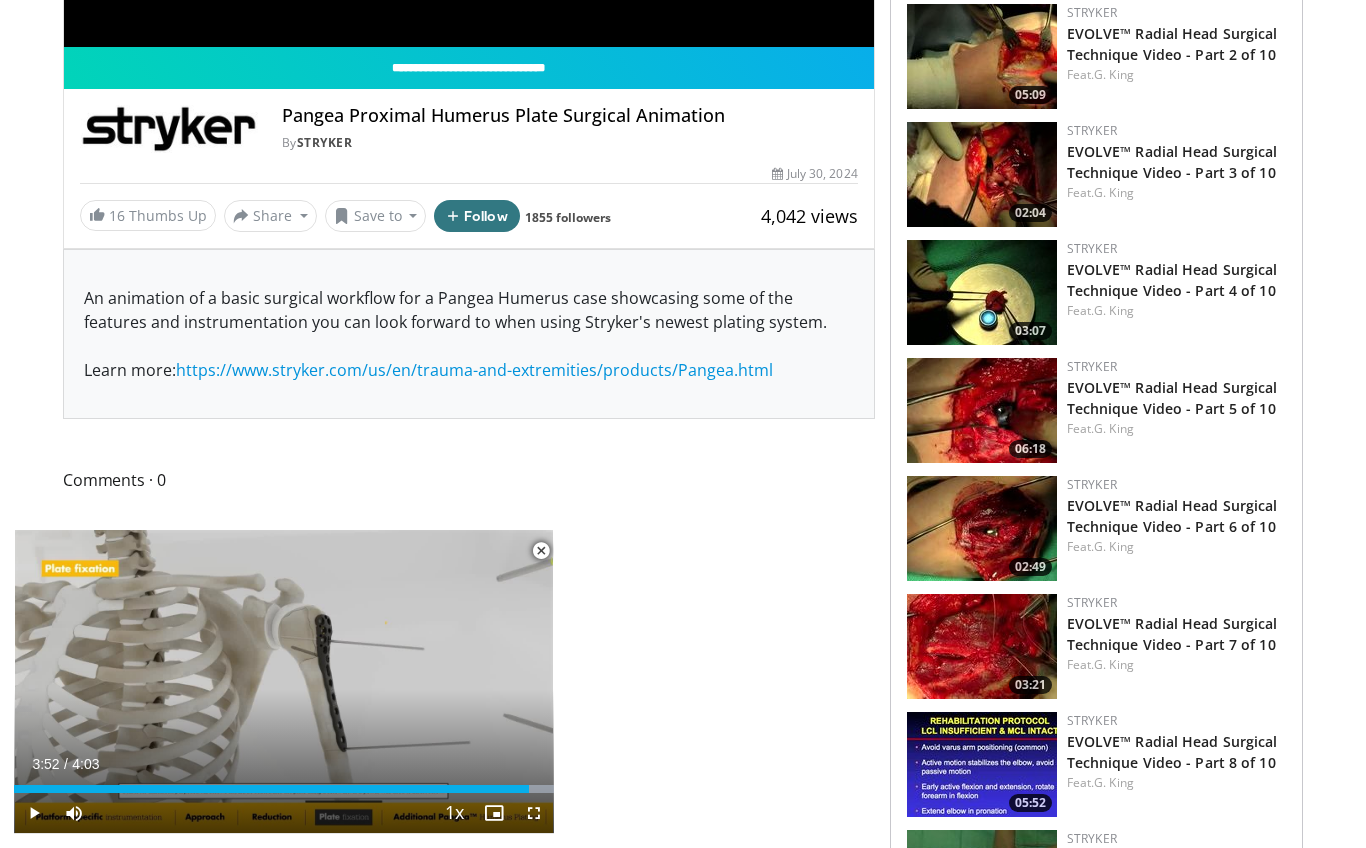 click at bounding box center [541, 551] 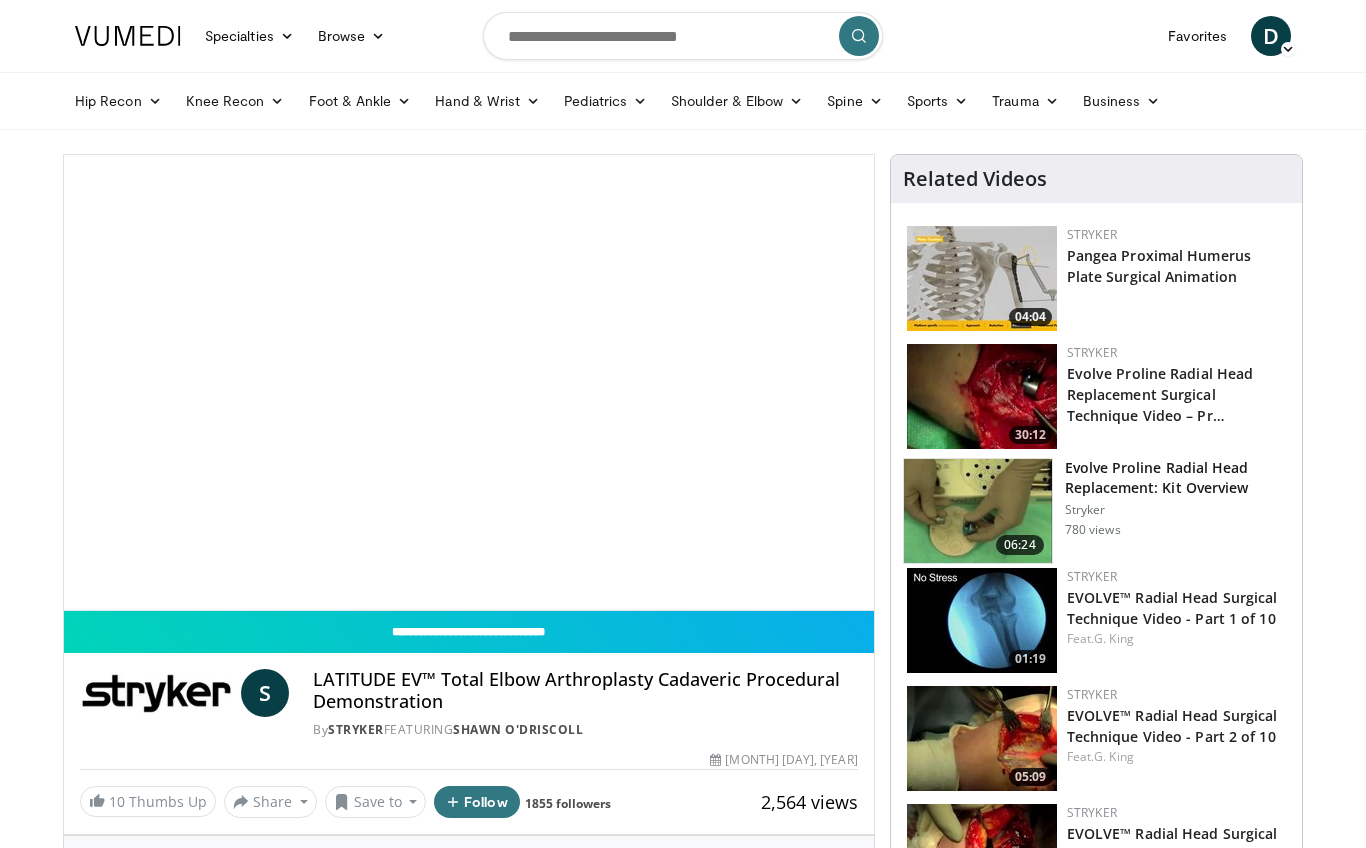 scroll, scrollTop: 0, scrollLeft: 0, axis: both 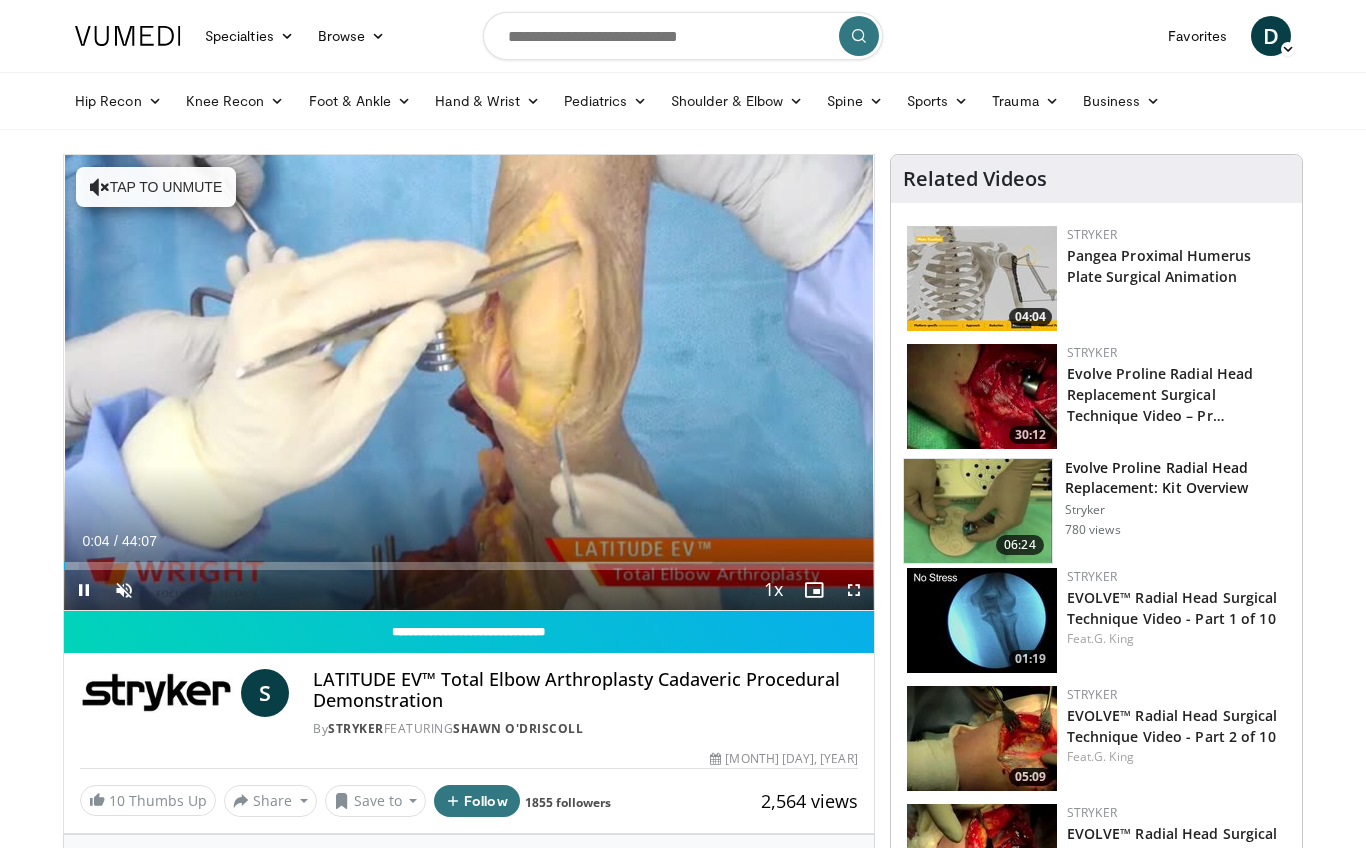 click at bounding box center [854, 590] 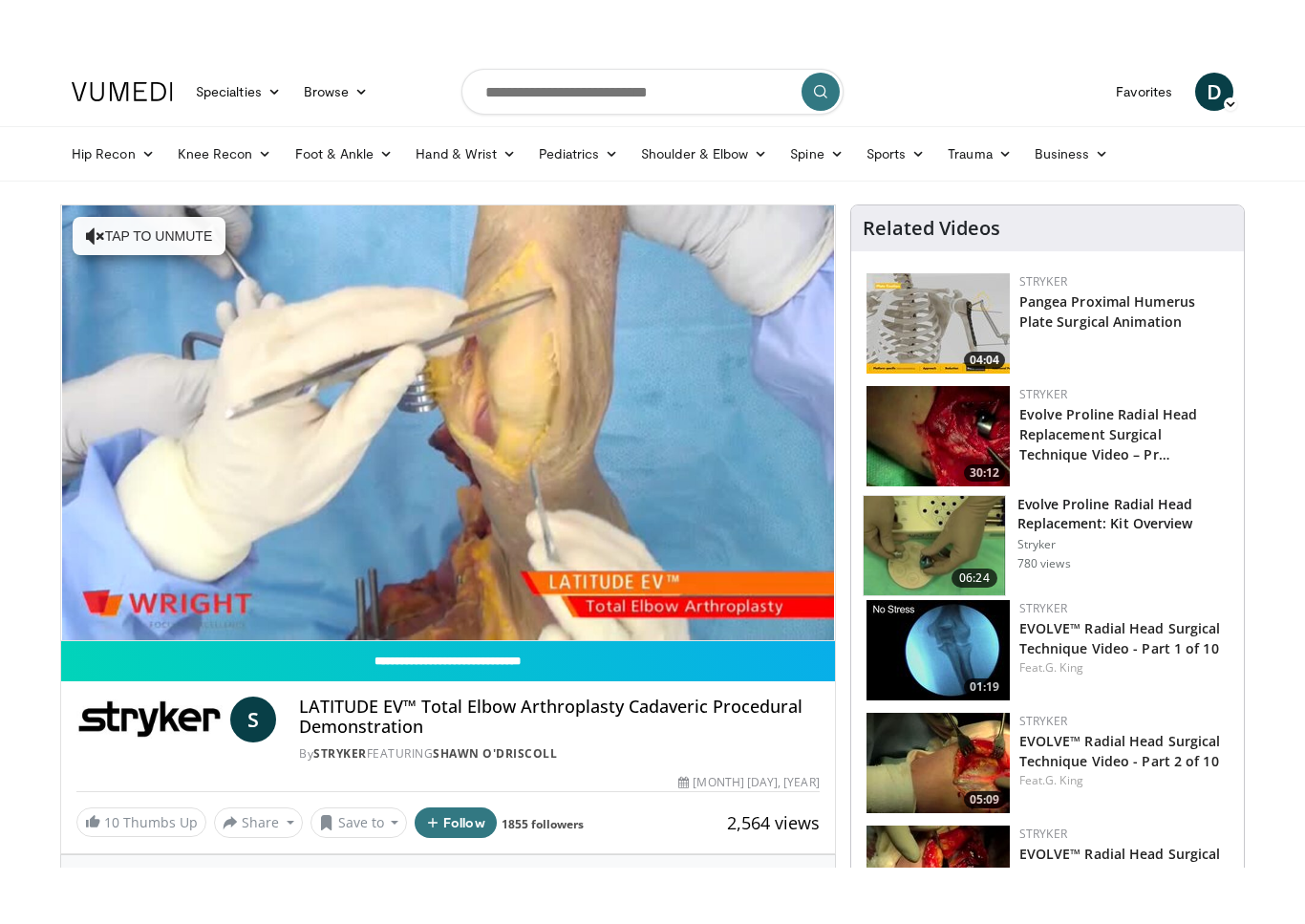 scroll, scrollTop: 23, scrollLeft: 0, axis: vertical 